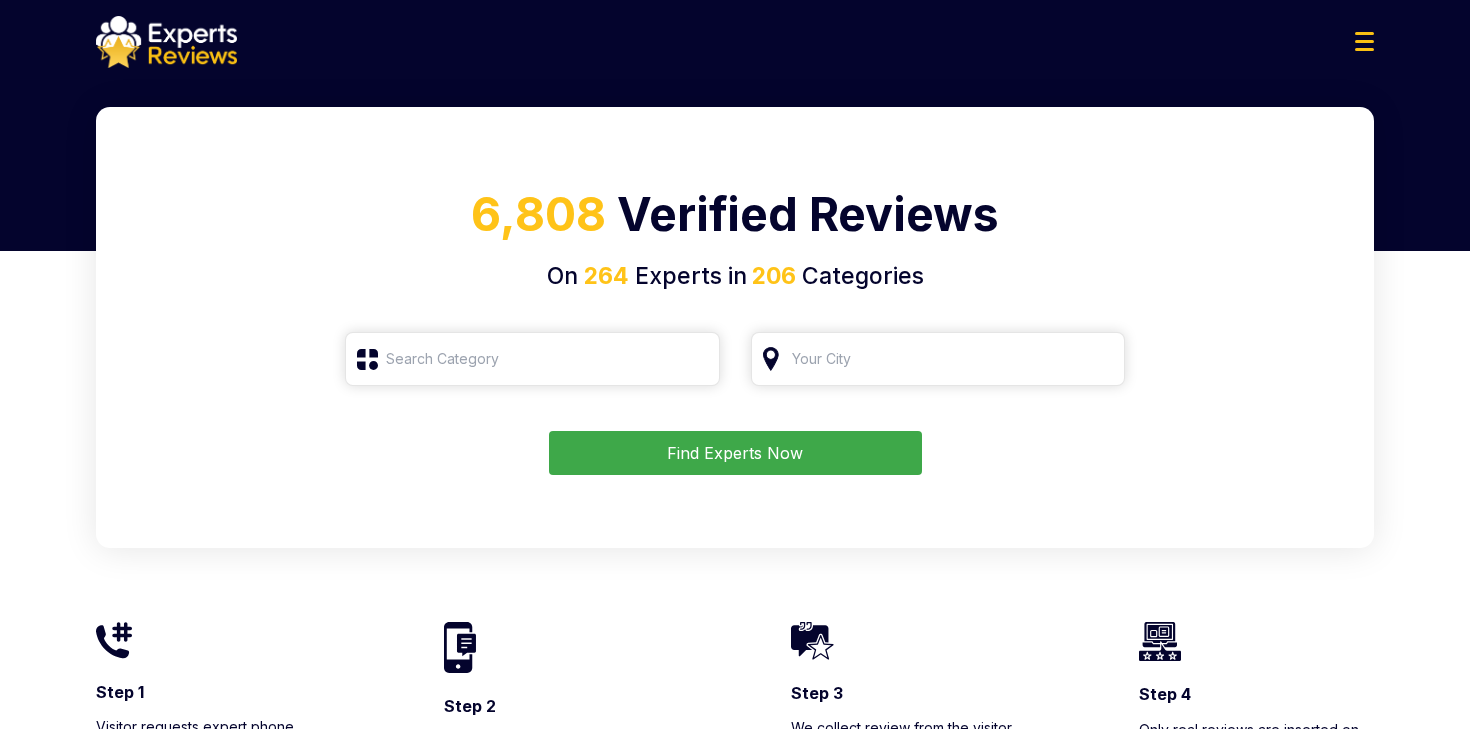scroll, scrollTop: 0, scrollLeft: 0, axis: both 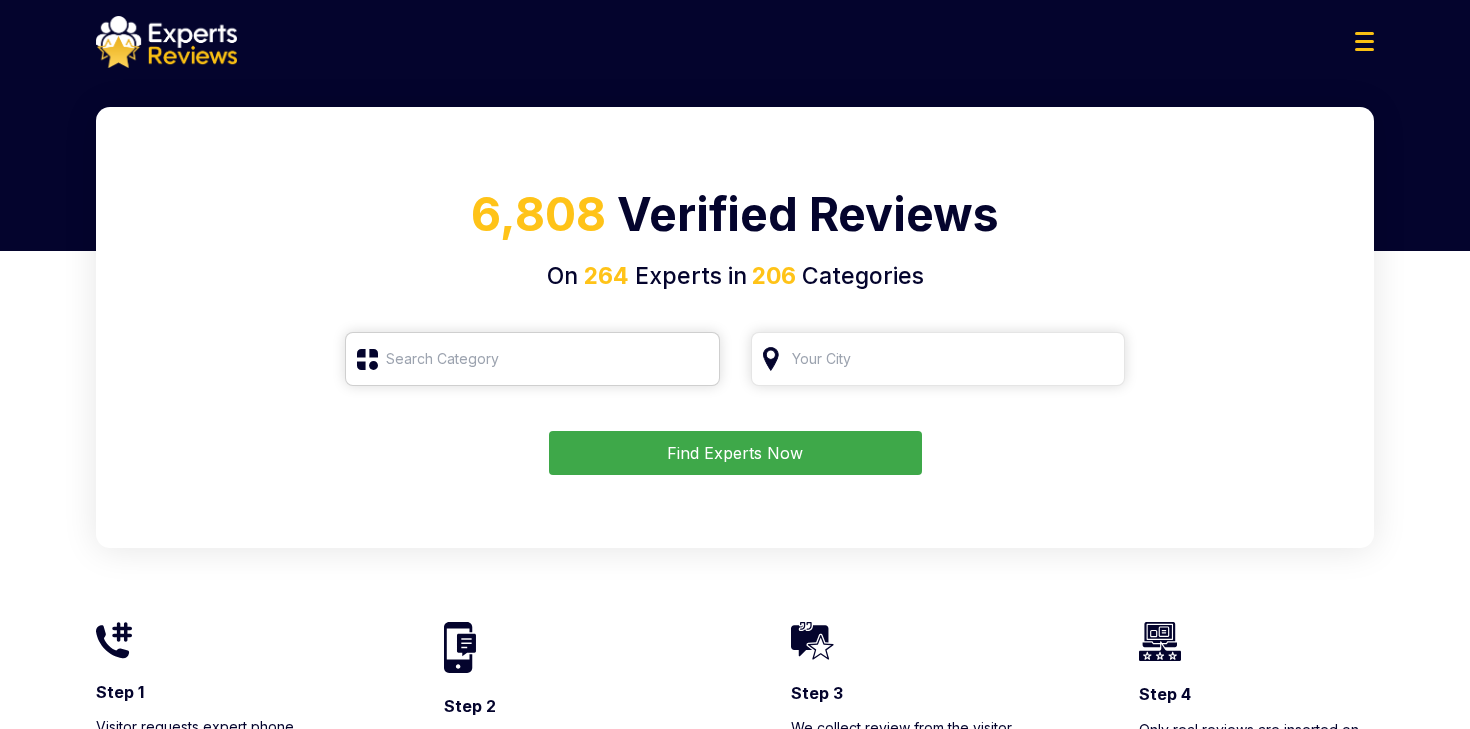 click at bounding box center [532, 359] 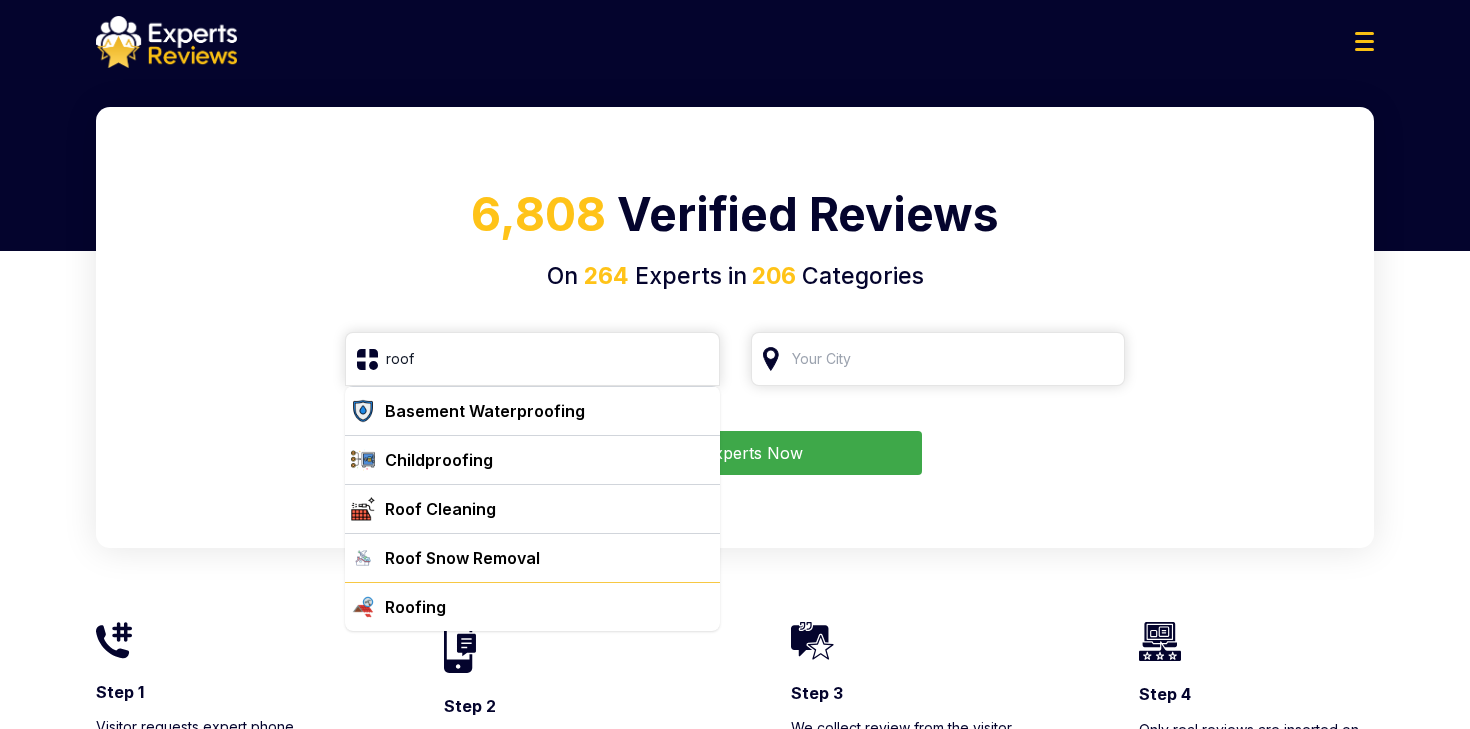 click on "Roofing" at bounding box center (544, 607) 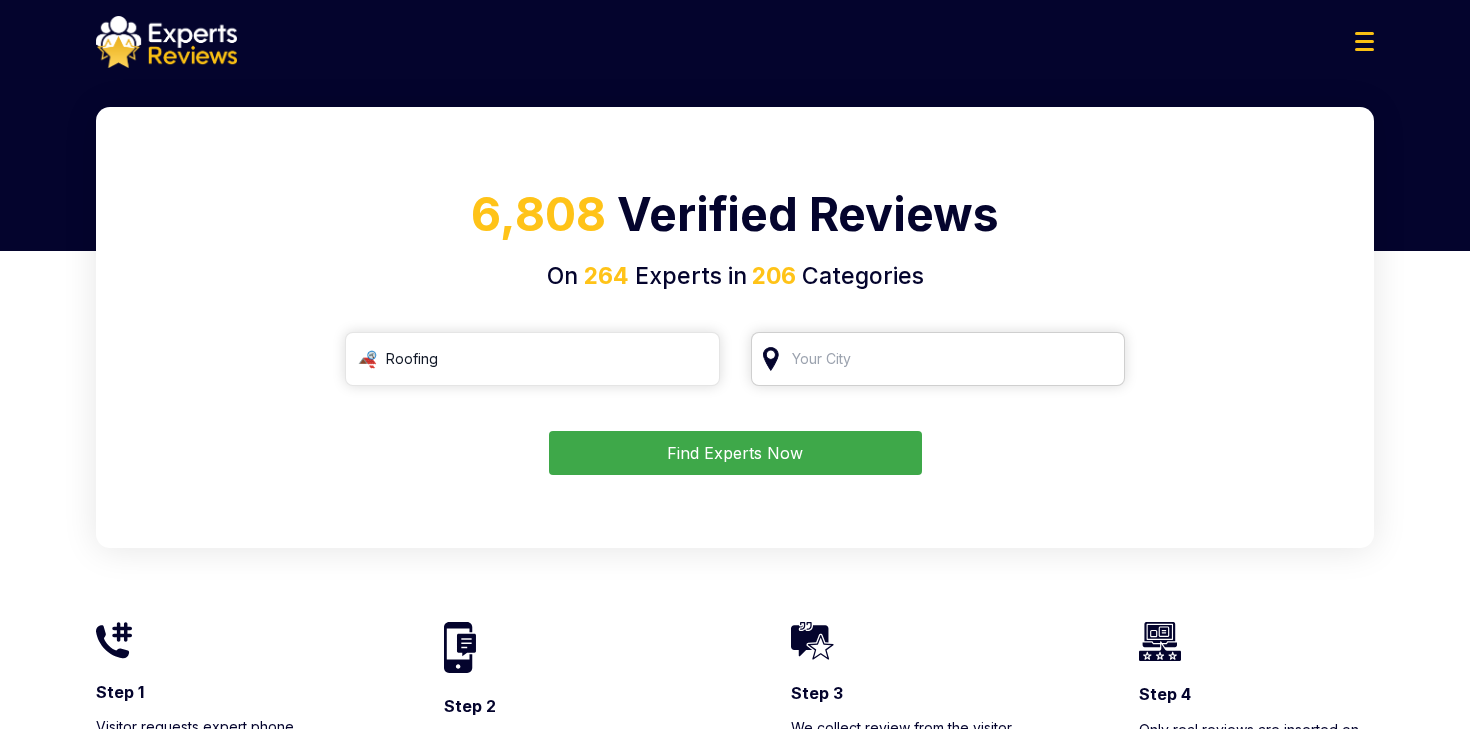click at bounding box center [938, 359] 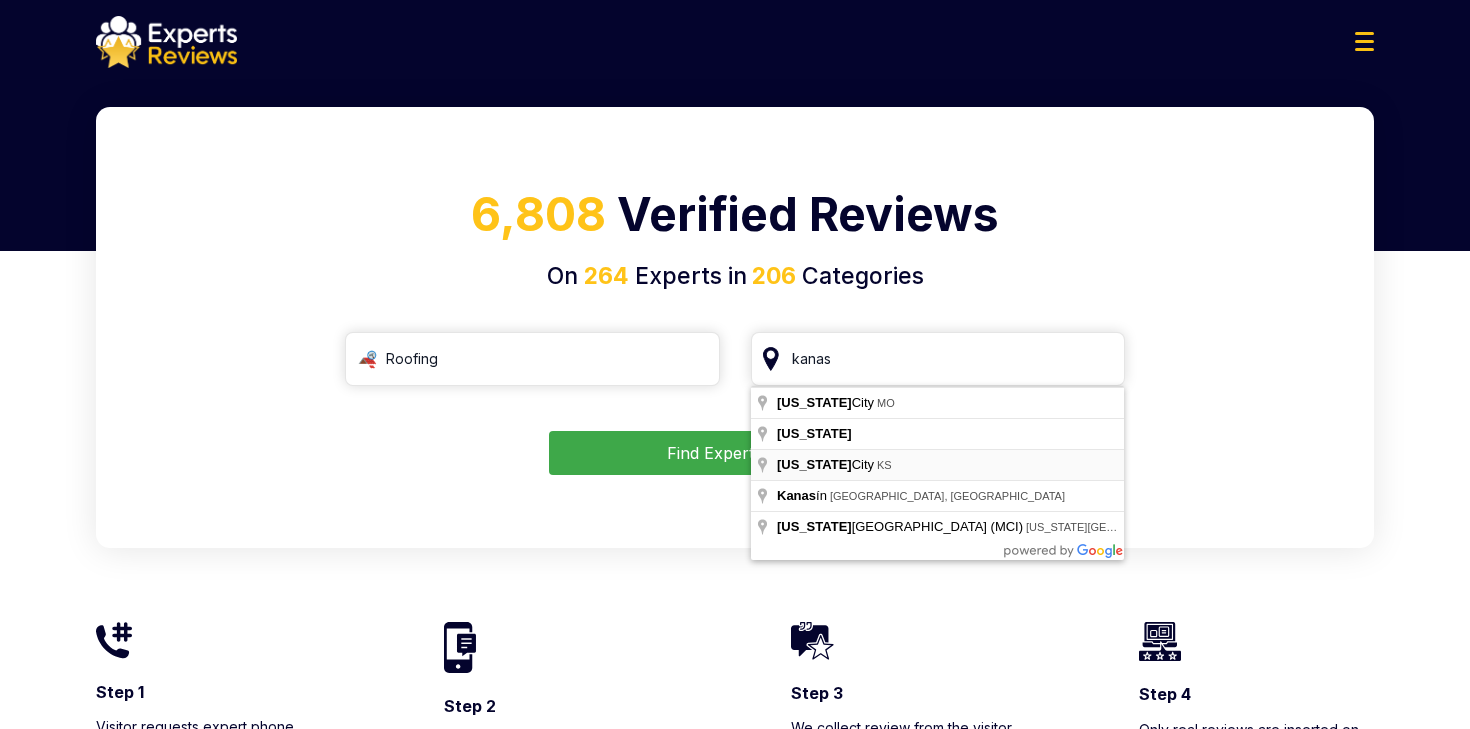 type on "[US_STATE][GEOGRAPHIC_DATA], [GEOGRAPHIC_DATA]" 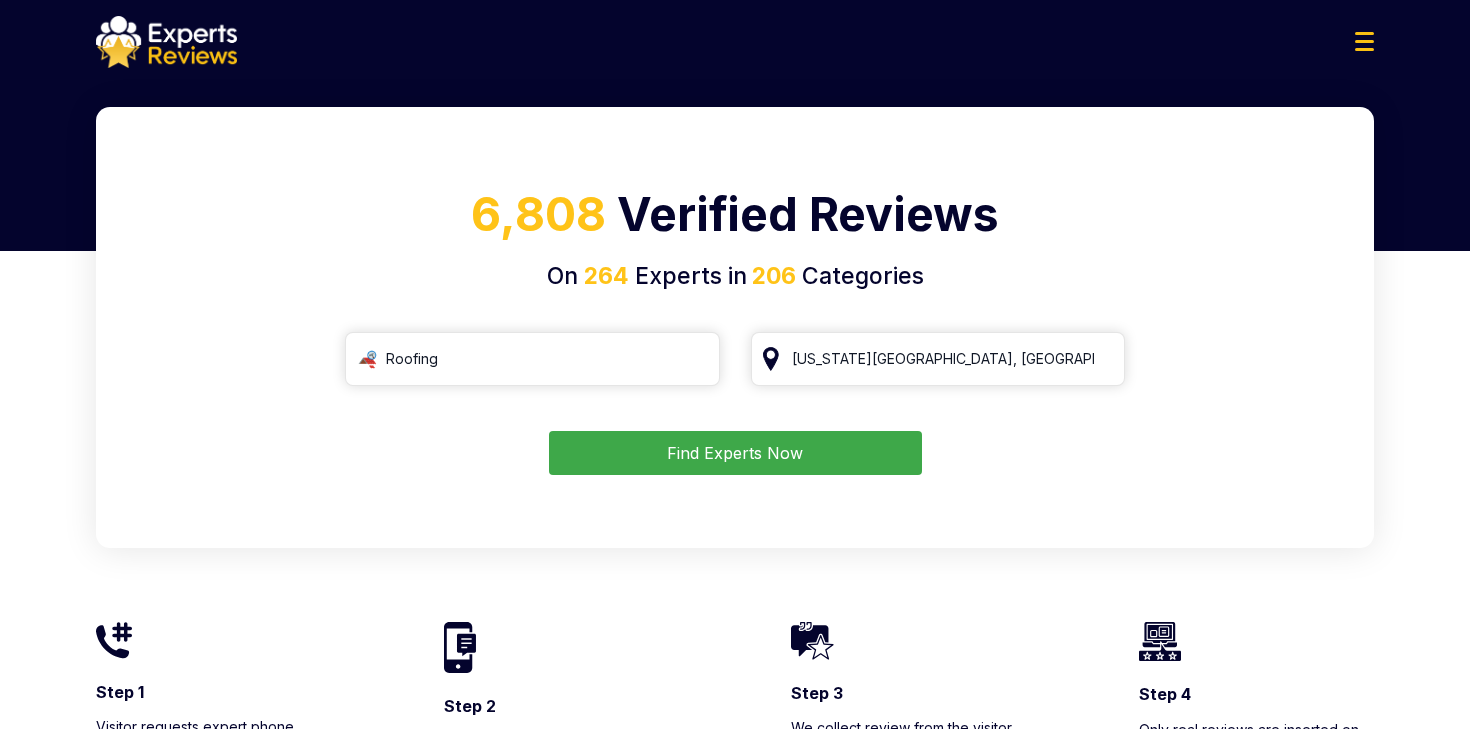 click on "6,808   Verified Reviews On   264   Experts in   206   Categories Roofing [US_STATE][GEOGRAPHIC_DATA], [GEOGRAPHIC_DATA] Find Experts Now" at bounding box center (735, 327) 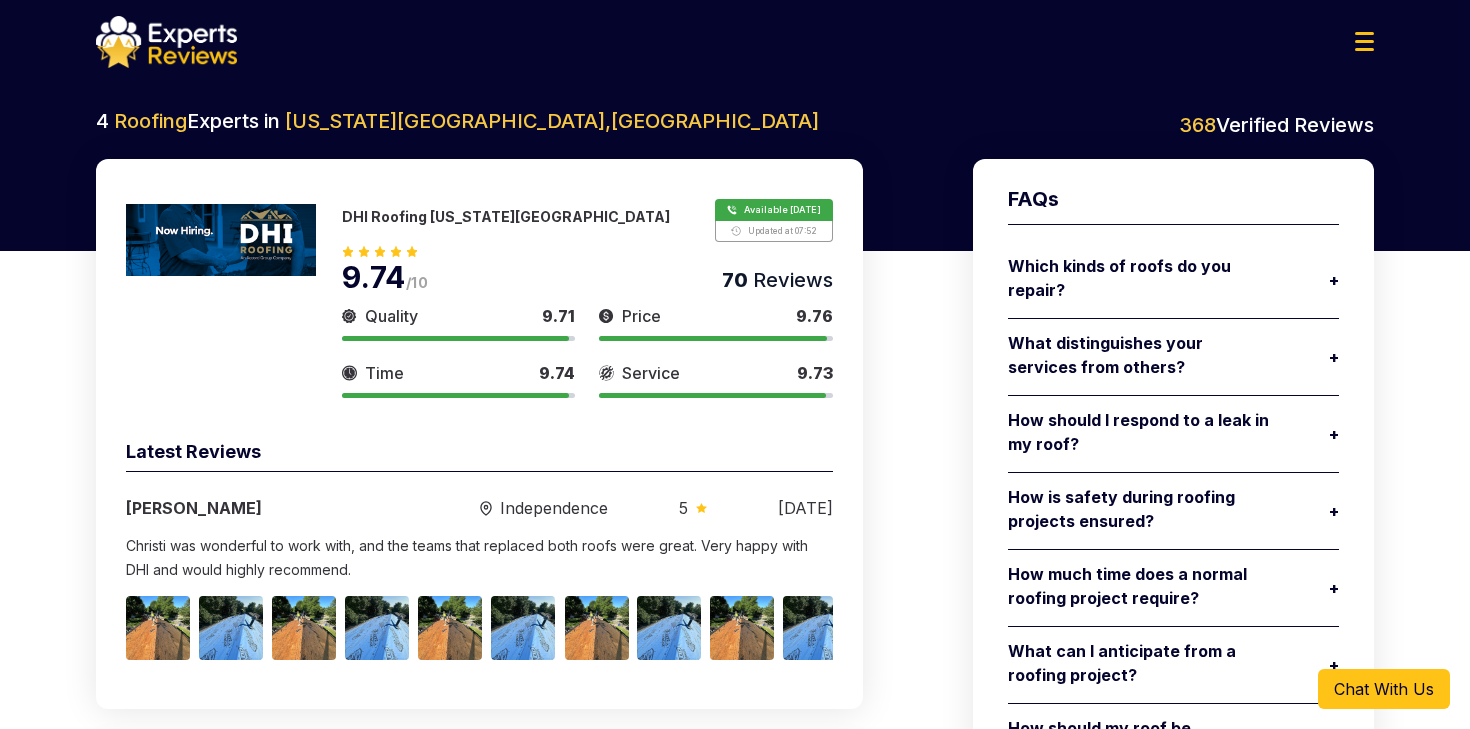 click on "Chat With Us" at bounding box center [1384, 689] 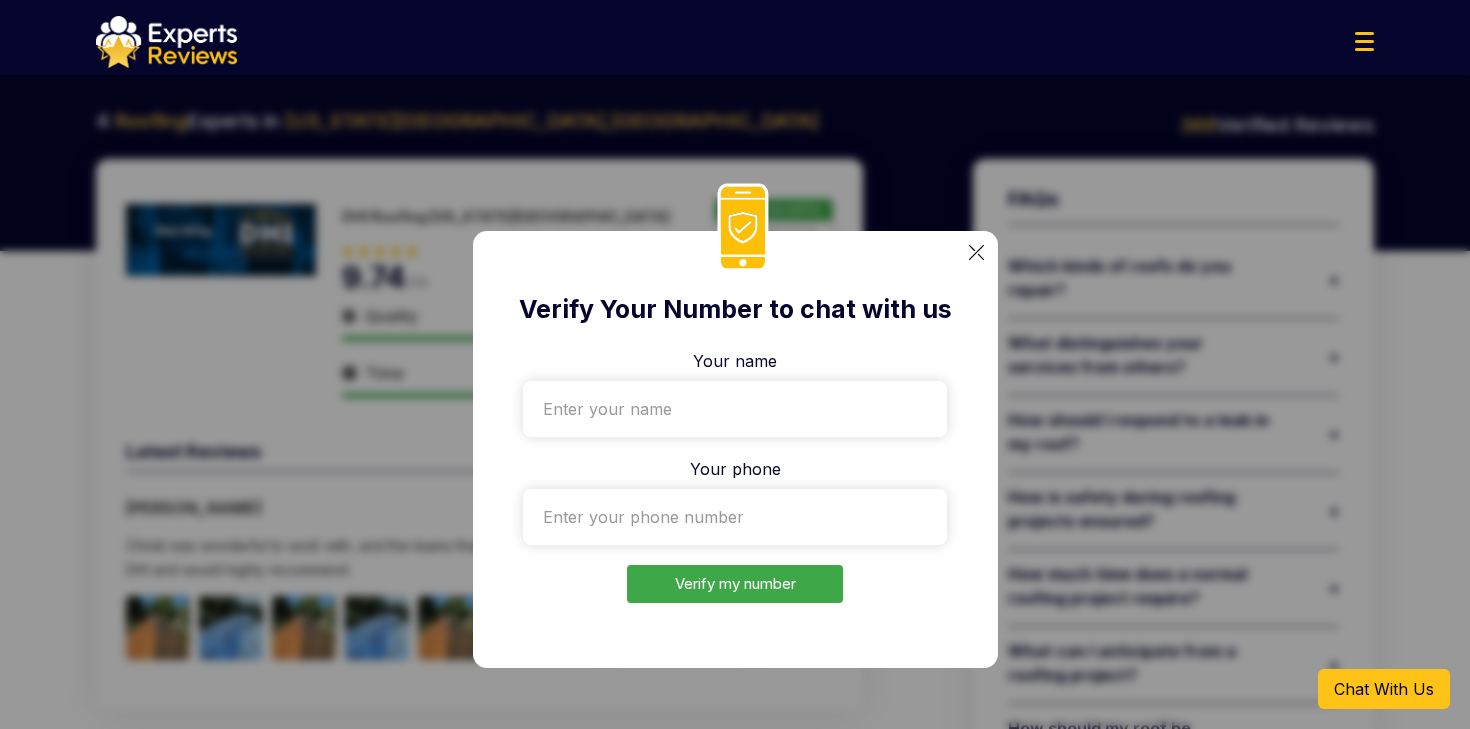 click on "Your Email" at bounding box center (735, 409) 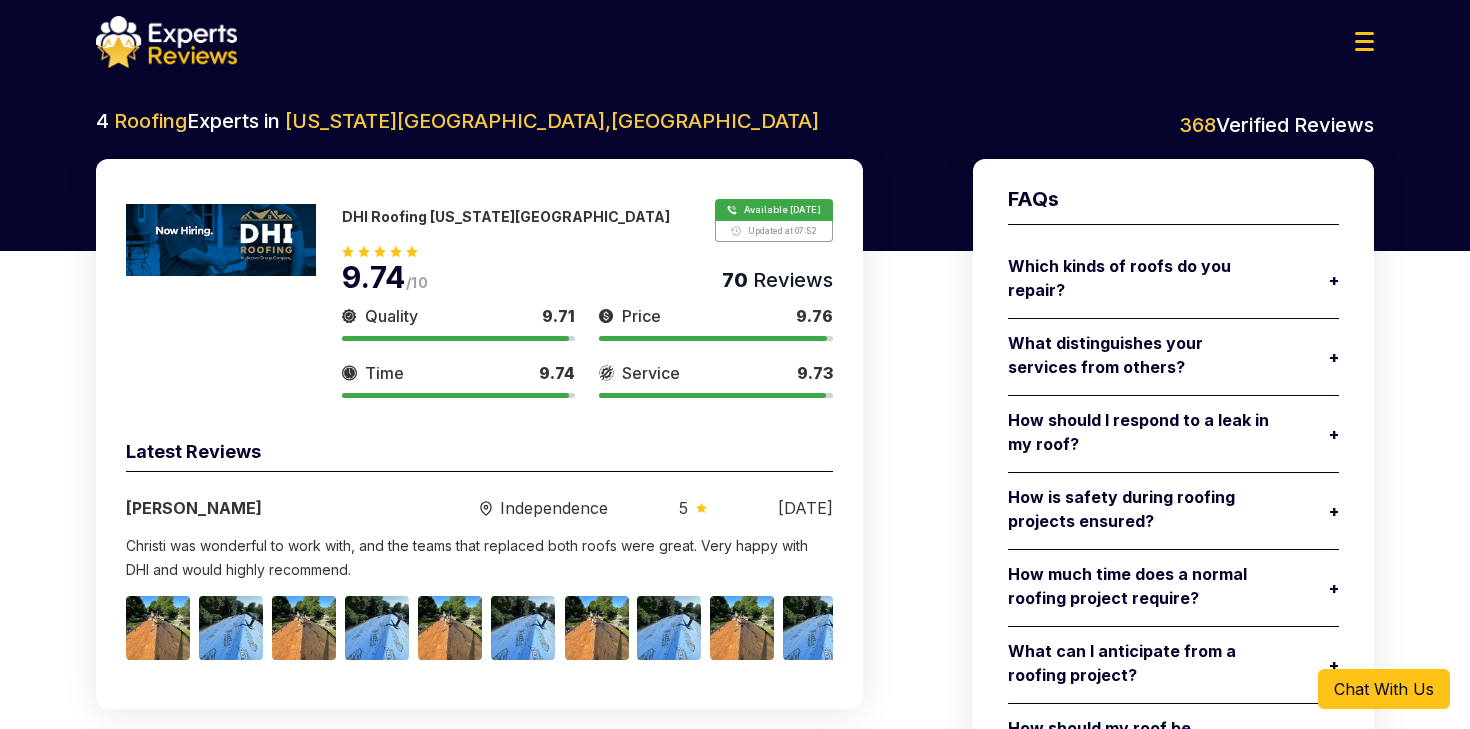 click on "368  Verified Reviews FAQs FAQs Which kinds of roofs do you repair? + - I work on all kinds of roofs, including those on commercial, industrial, and residential buildings. This covers a variety of roof types, such as metal, flat, and pitched roofs. What distinguishes your services from others? + - Utilizing state-of-the-art materials and technologies, I guarantee outstanding outcomes. What makes me unique is my dedication to both quality and client pleasure. How should I respond to a leak in my roof? + - For an evaluation, get in touch with me right once if you suspect a roof leak. Rapid intervention can stop additional harm and expensive repairs. How is safety during roofing projects ensured? + - Preserving safety is paramount. When working on roofing jobs, I make sure that my clients and my crew are safe by following tight safety procedures and using the proper safety gear. How much time does a normal roofing project require? + - What can I anticipate from a roofing project? + - + - + - + - [DOMAIN_NAME]" at bounding box center (1169, 1304) 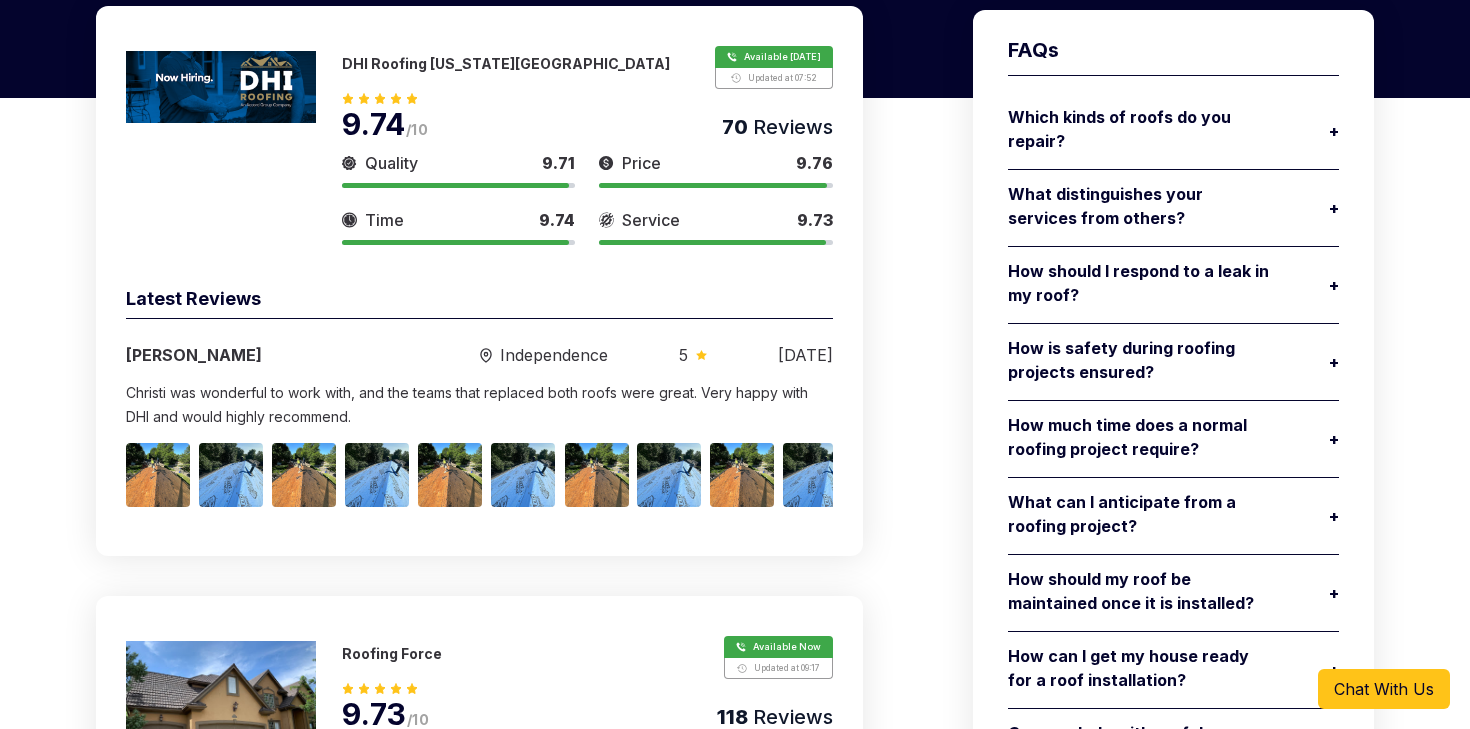 scroll, scrollTop: 0, scrollLeft: 0, axis: both 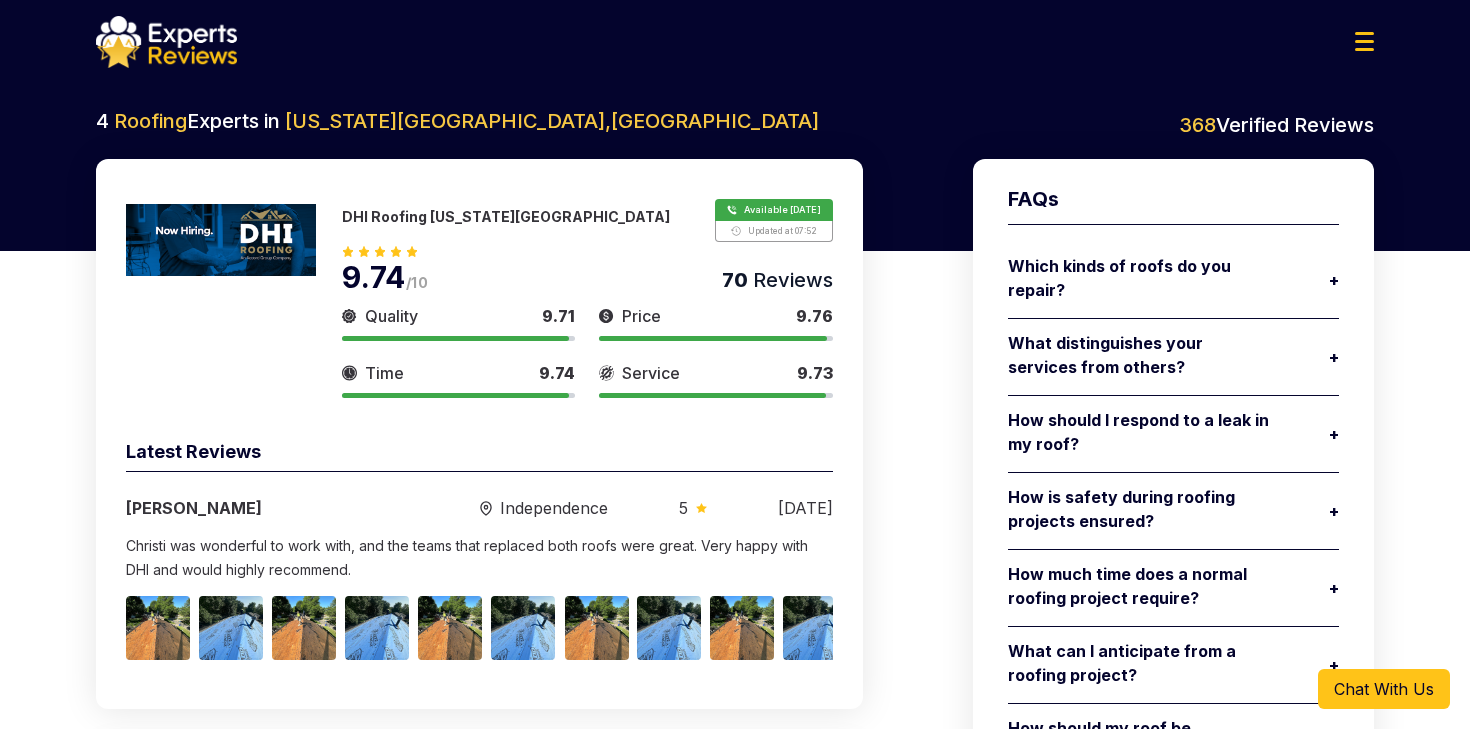click on "DHI Roofing [US_STATE][GEOGRAPHIC_DATA] Available [DATE] Updated at 07:52 9.74 /10 70   Reviews Quality 9.71 Price 9.76 Time 9.74 Service 9.73 Quality 9.71 Price 9.76 Time 9.74 Service 9.73 Latest Reviews [PERSON_NAME] Independence 5 [DATE] Christi was wonderful to work with, and the teams that replaced both roofs were great. Very happy with DHI and would highly recommend. View all reviews" at bounding box center [479, 434] 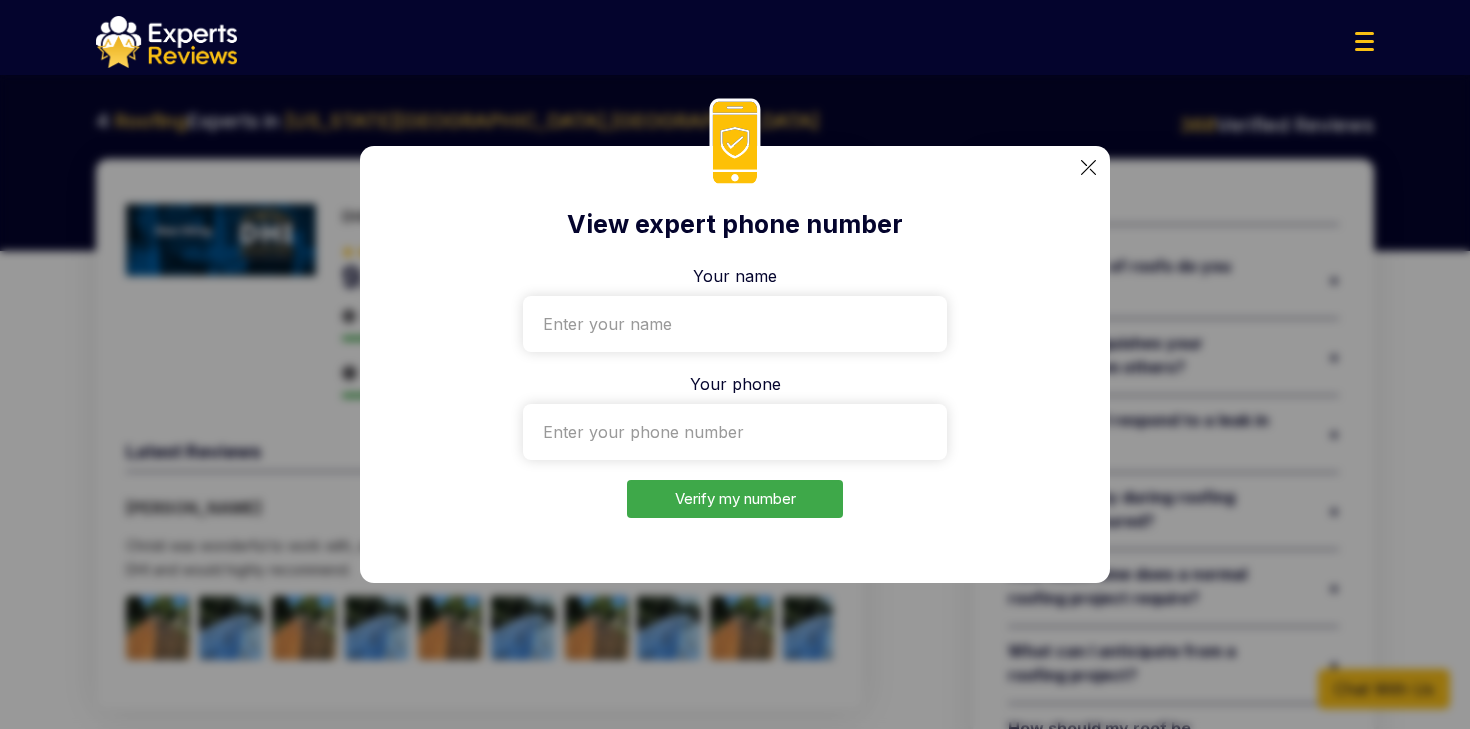 click at bounding box center [1088, 167] 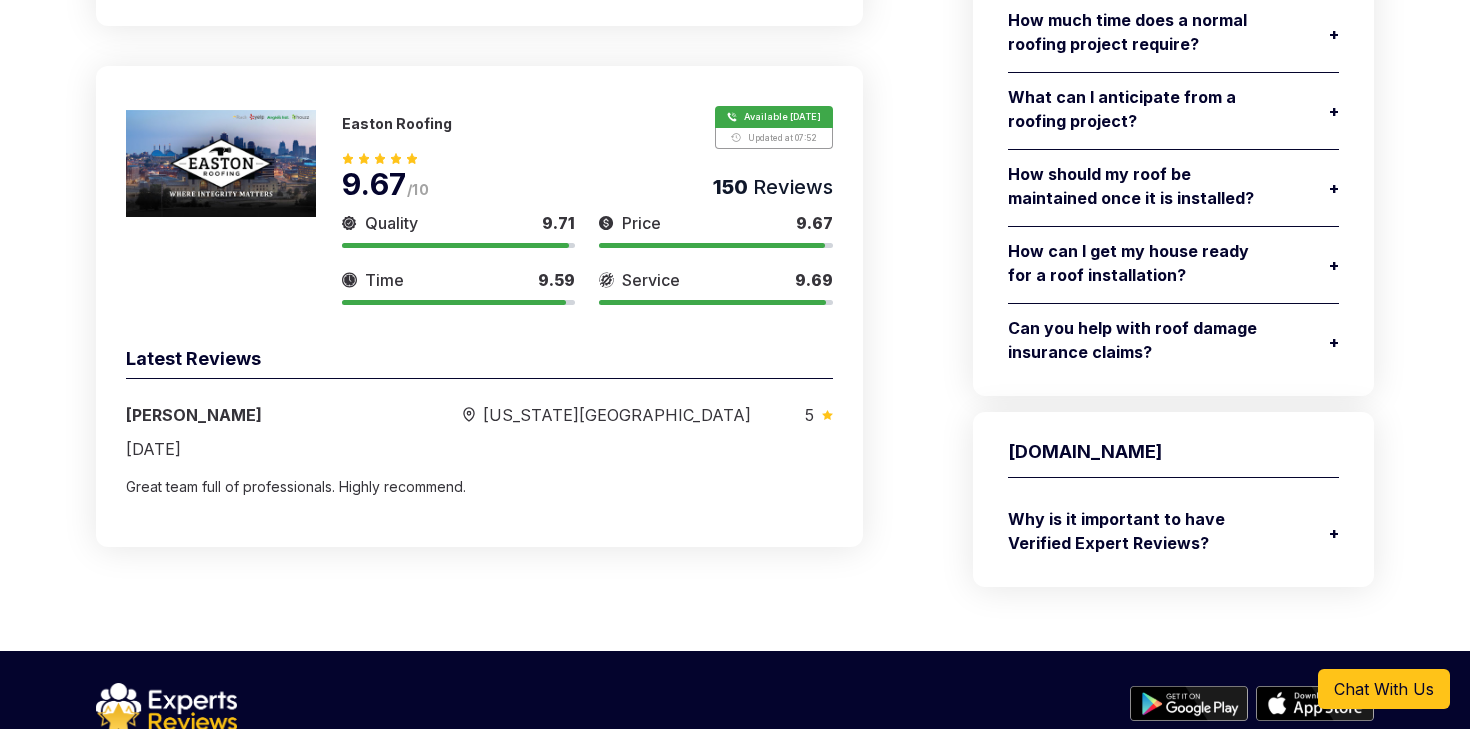 scroll, scrollTop: 1917, scrollLeft: 0, axis: vertical 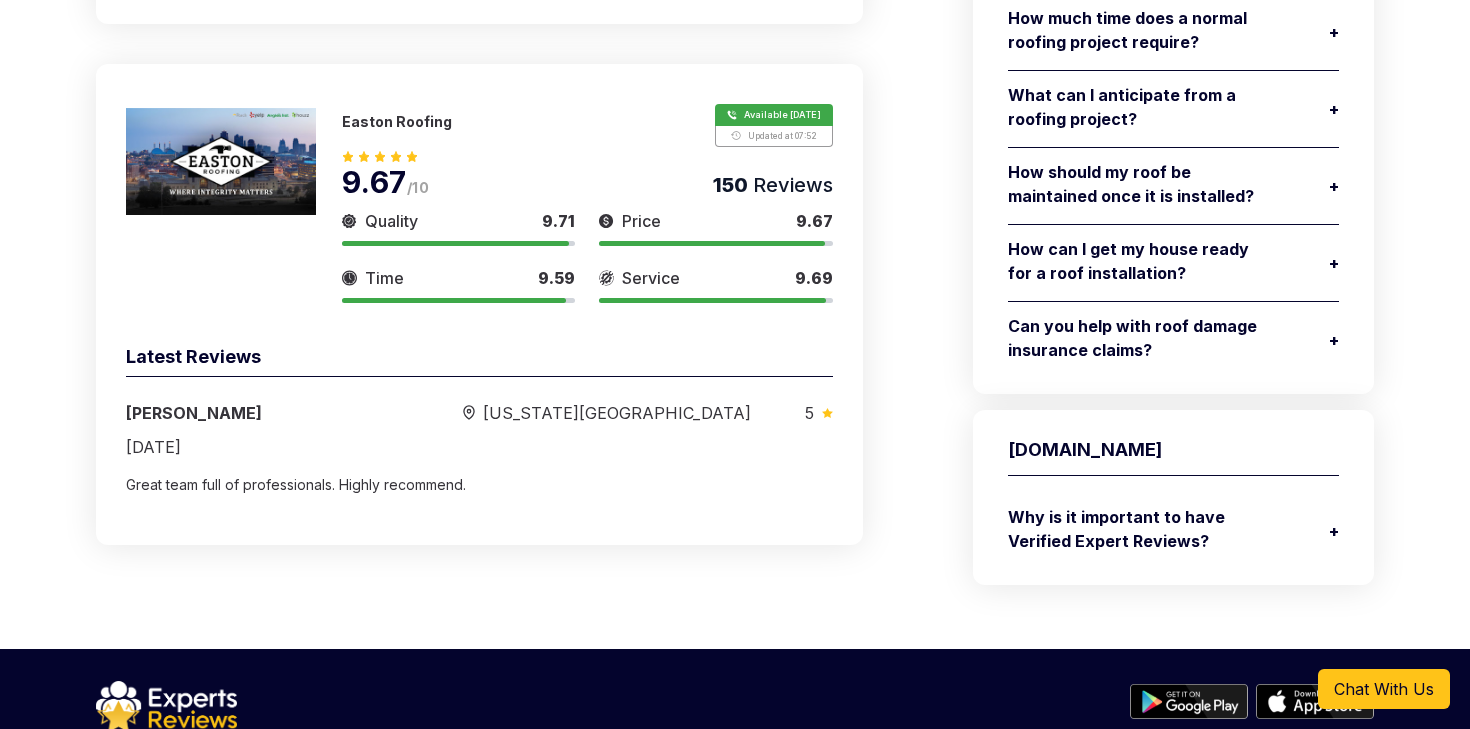 click at bounding box center (221, 161) 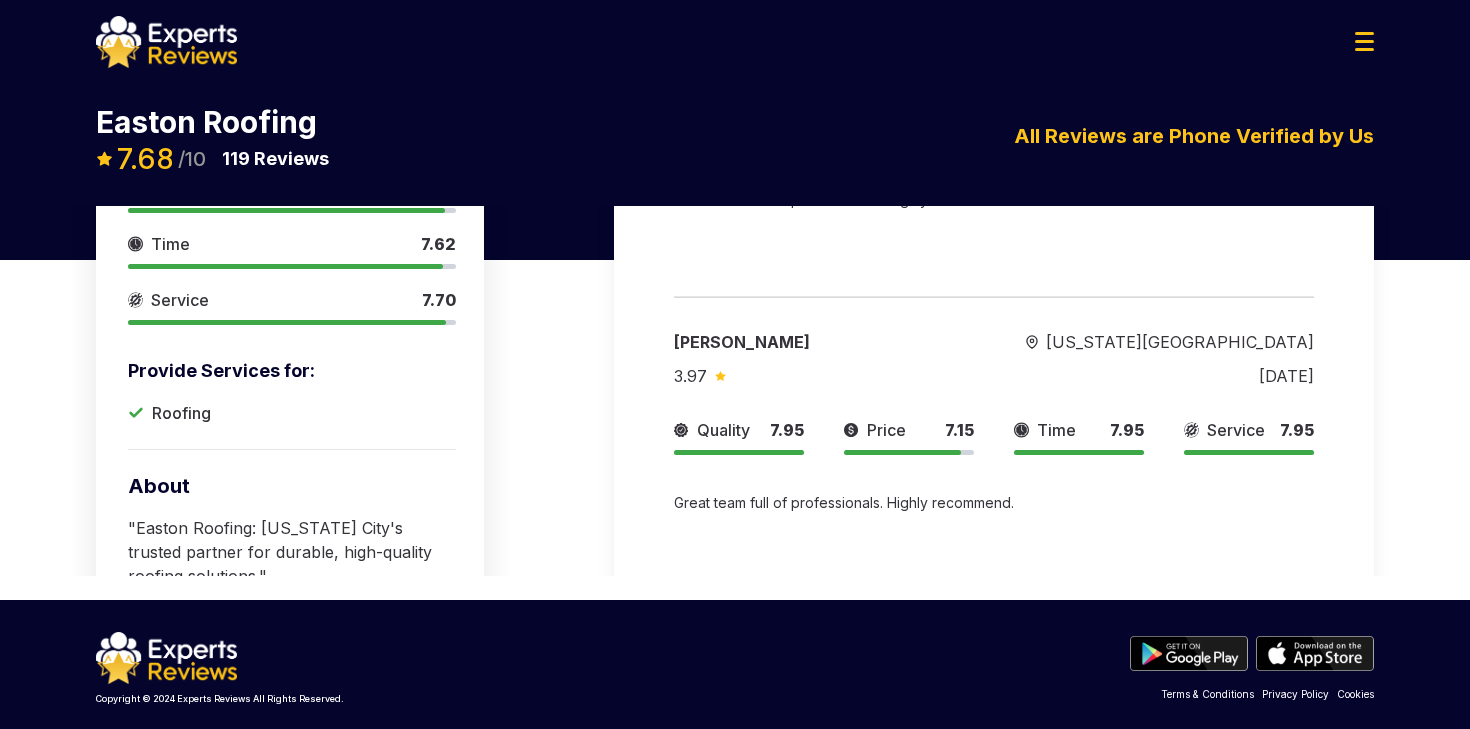 scroll, scrollTop: 370, scrollLeft: 0, axis: vertical 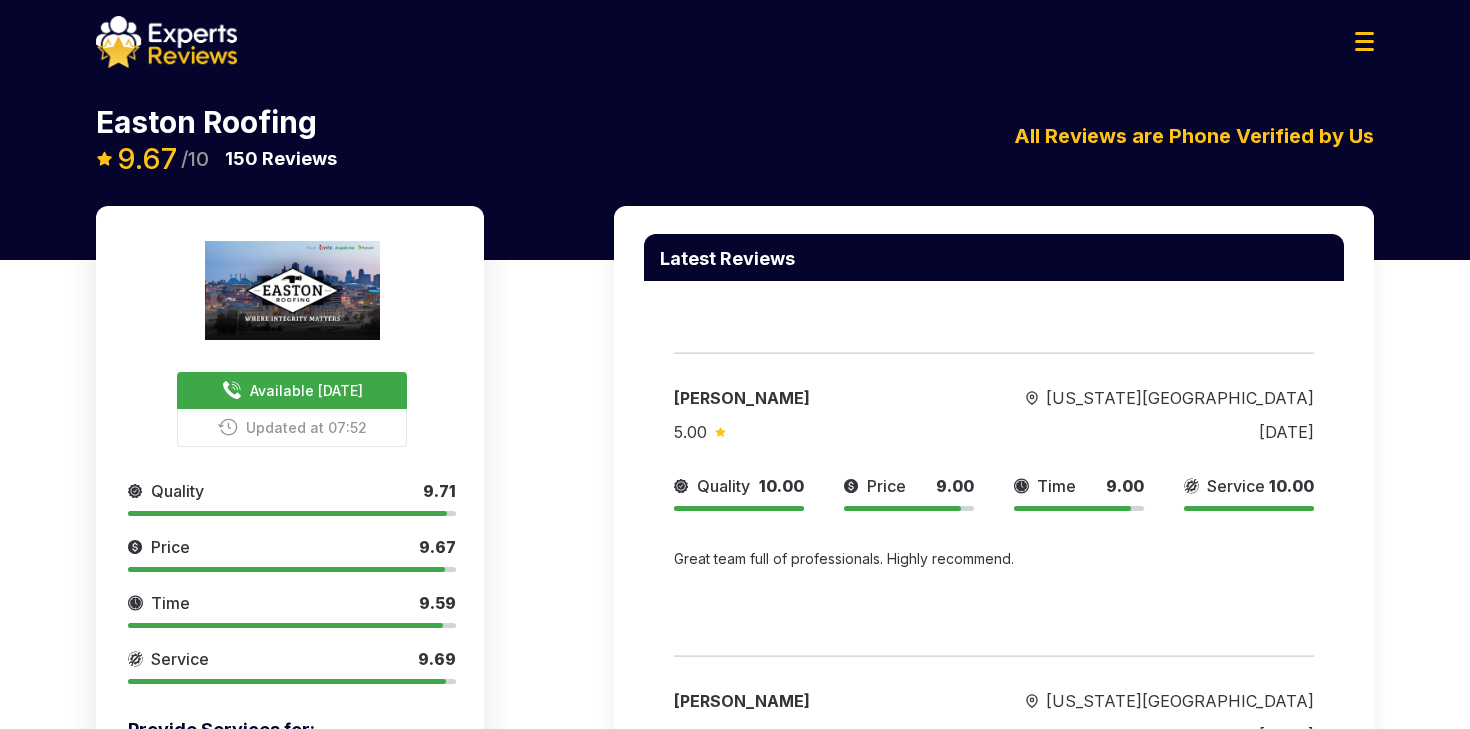 click at bounding box center (166, 42) 